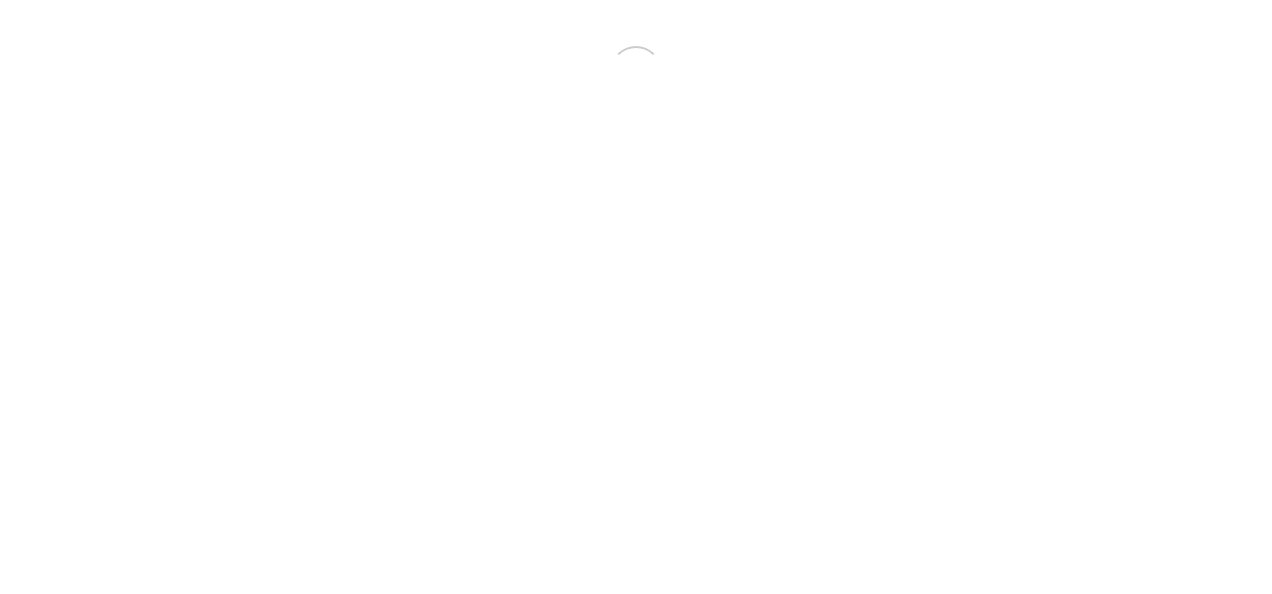 scroll, scrollTop: 0, scrollLeft: 0, axis: both 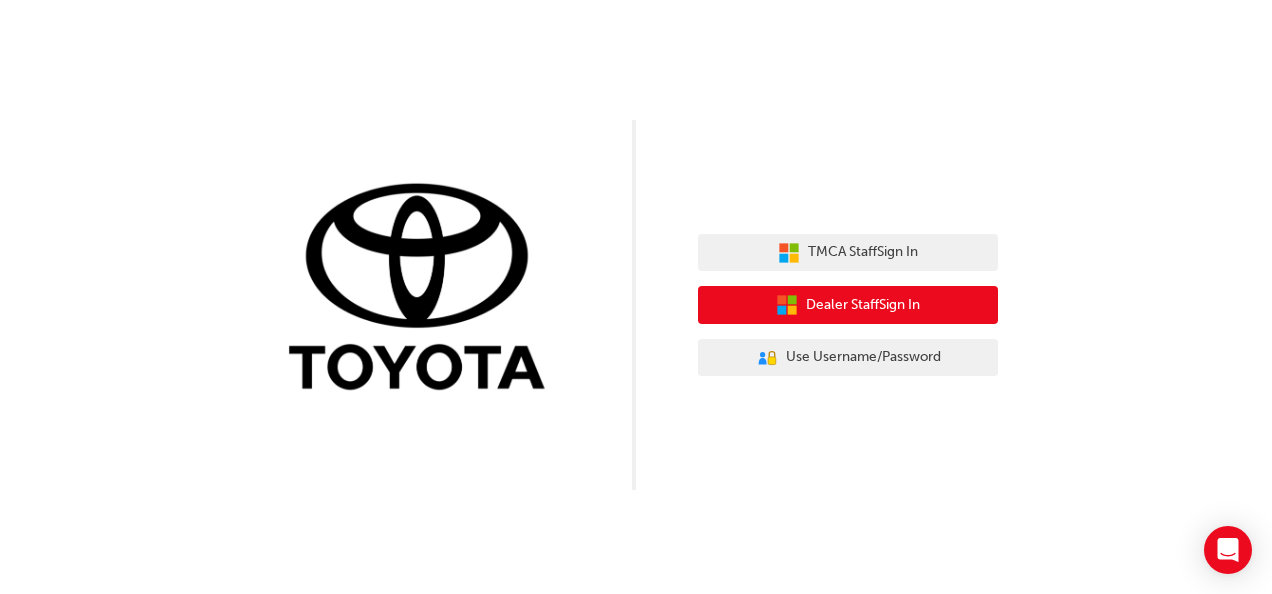 click on "Dealer Staff  Sign In" at bounding box center (863, 305) 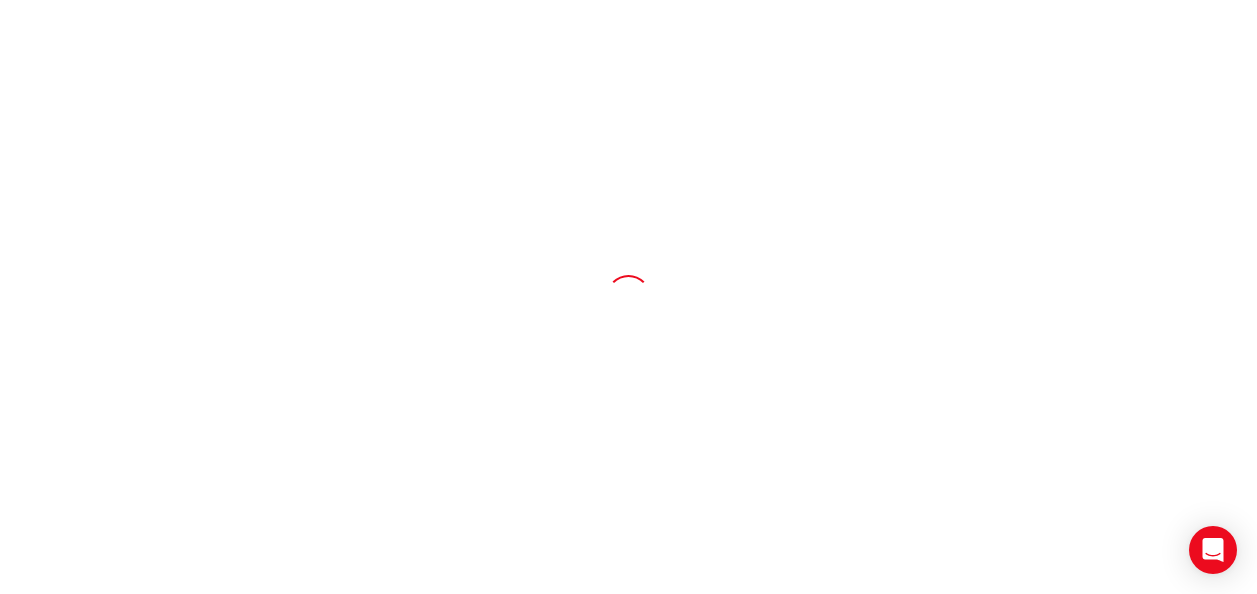 scroll, scrollTop: 0, scrollLeft: 0, axis: both 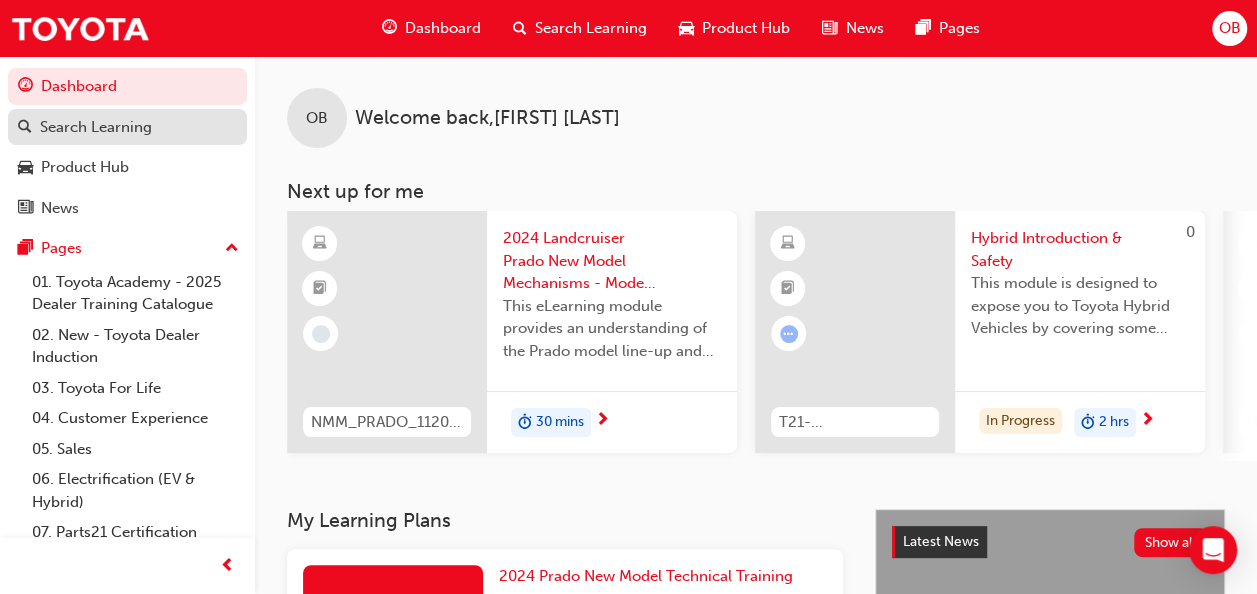 click on "Search Learning" at bounding box center [96, 127] 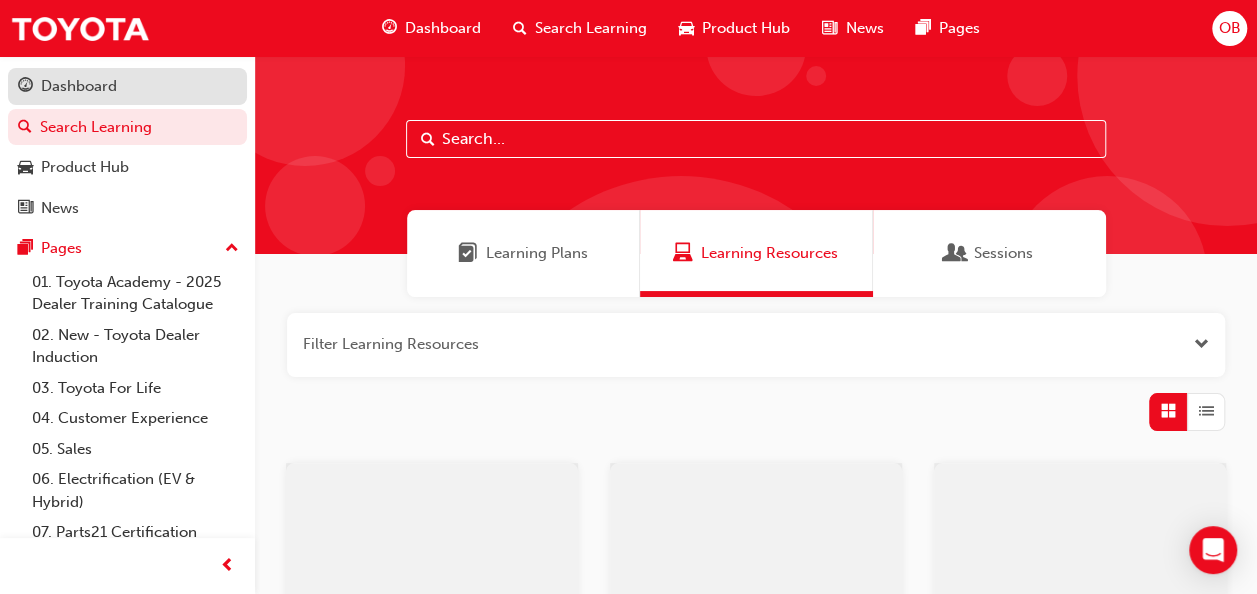 click on "Dashboard" at bounding box center (127, 86) 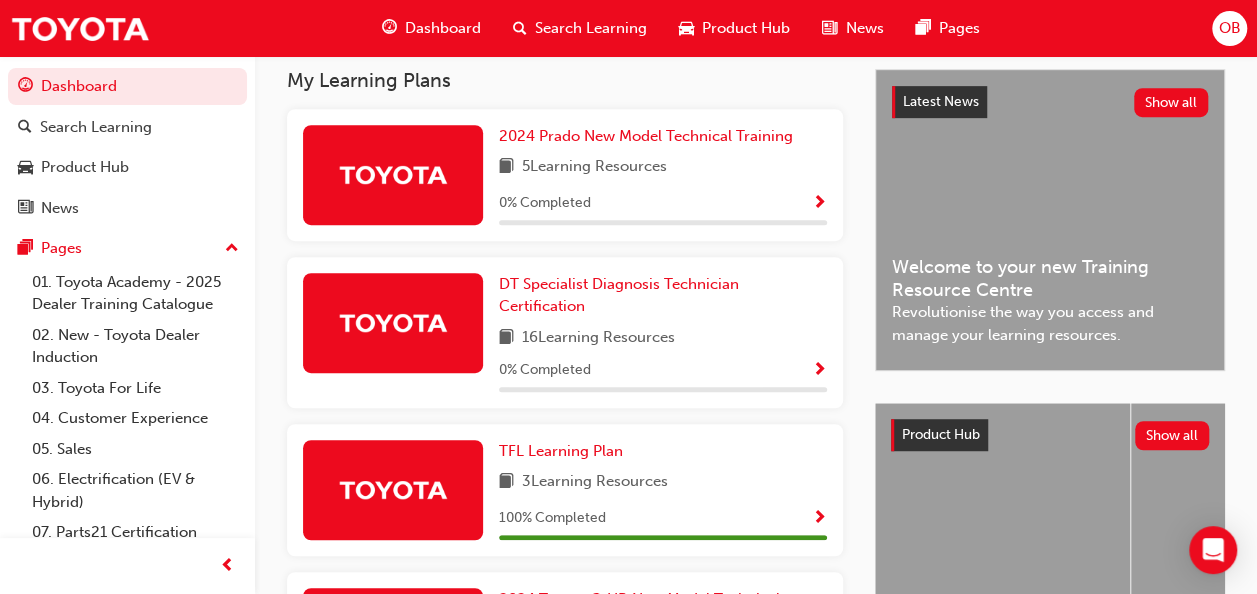 scroll, scrollTop: 460, scrollLeft: 0, axis: vertical 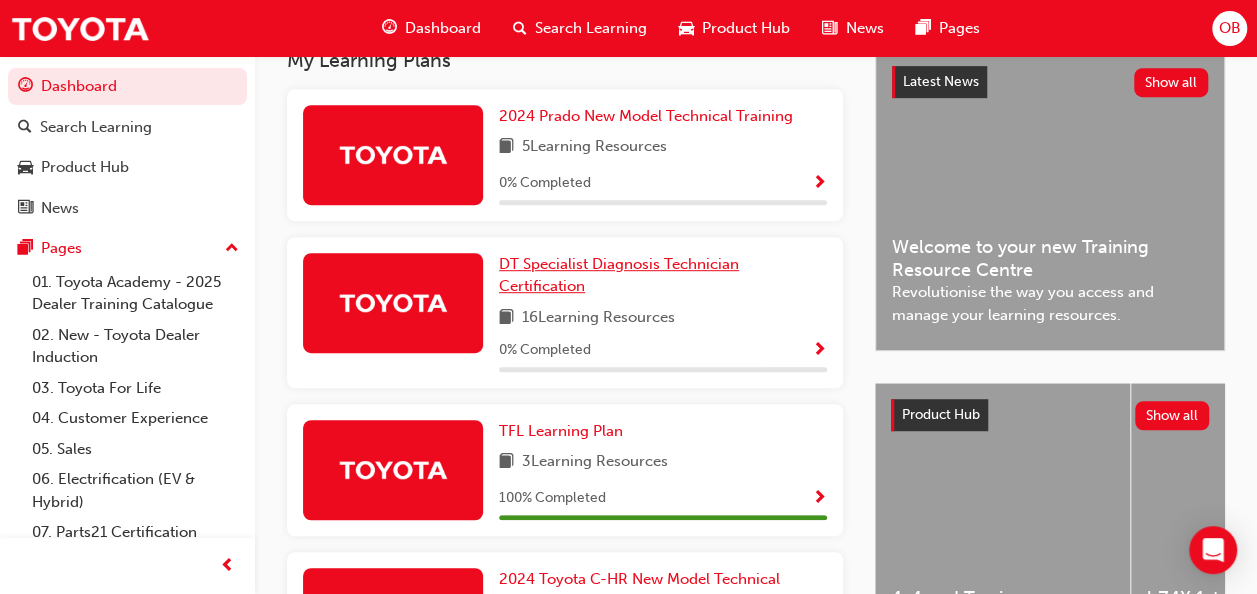 click on "DT Specialist Diagnosis Technician Certification" at bounding box center [663, 275] 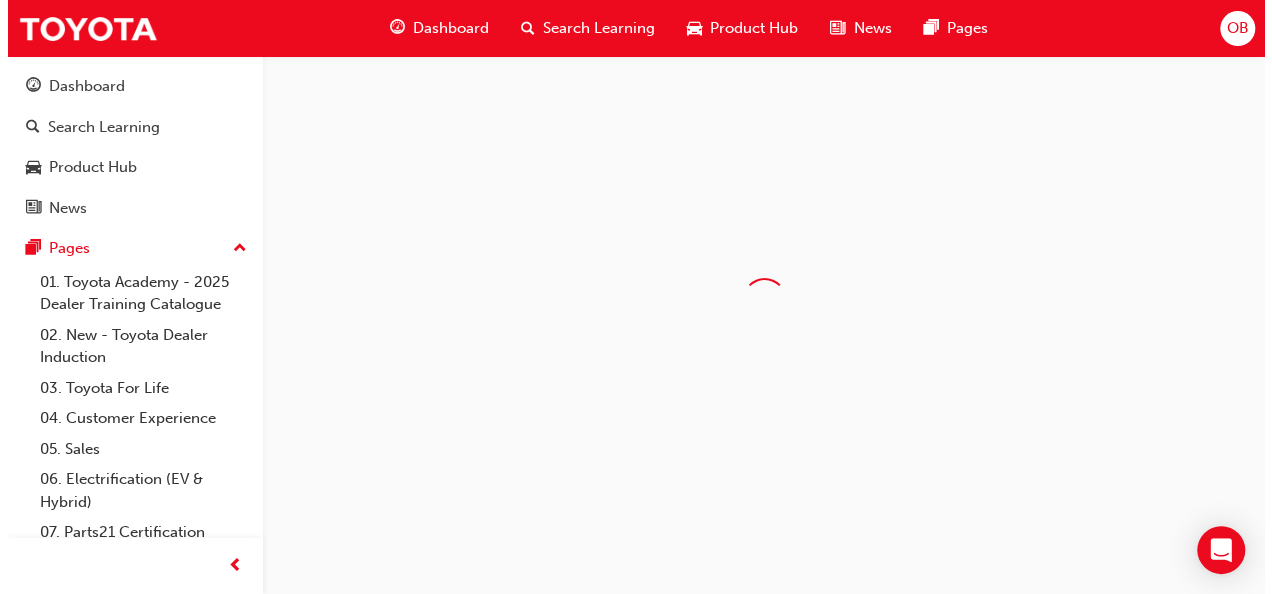 scroll, scrollTop: 0, scrollLeft: 0, axis: both 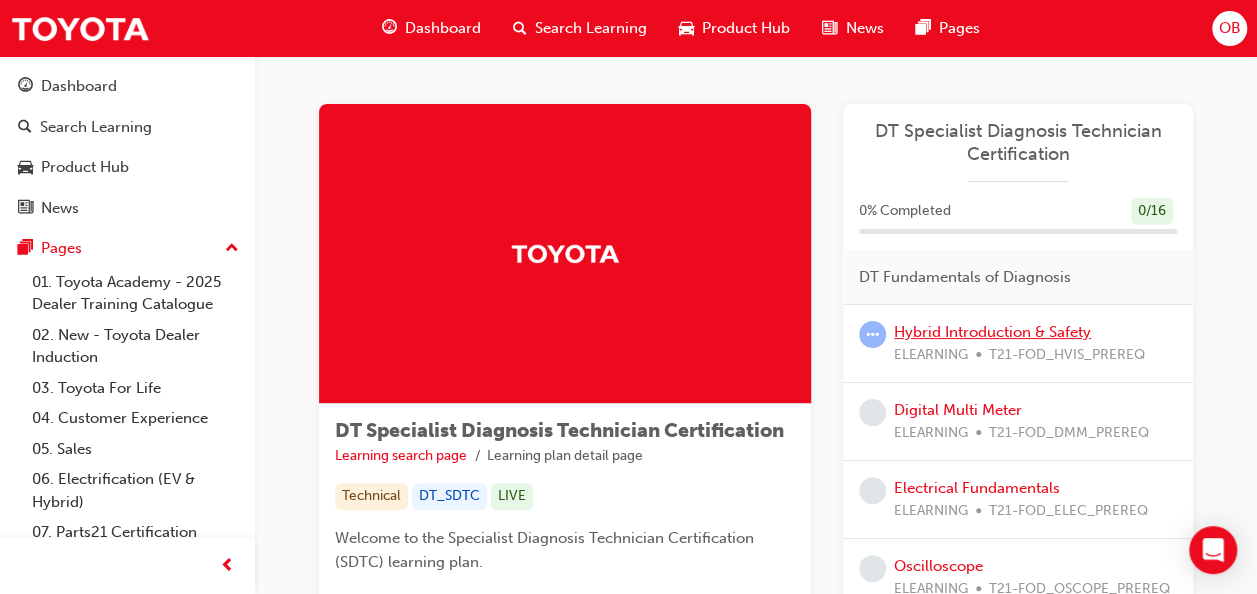 click on "Hybrid Introduction & Safety" at bounding box center [992, 332] 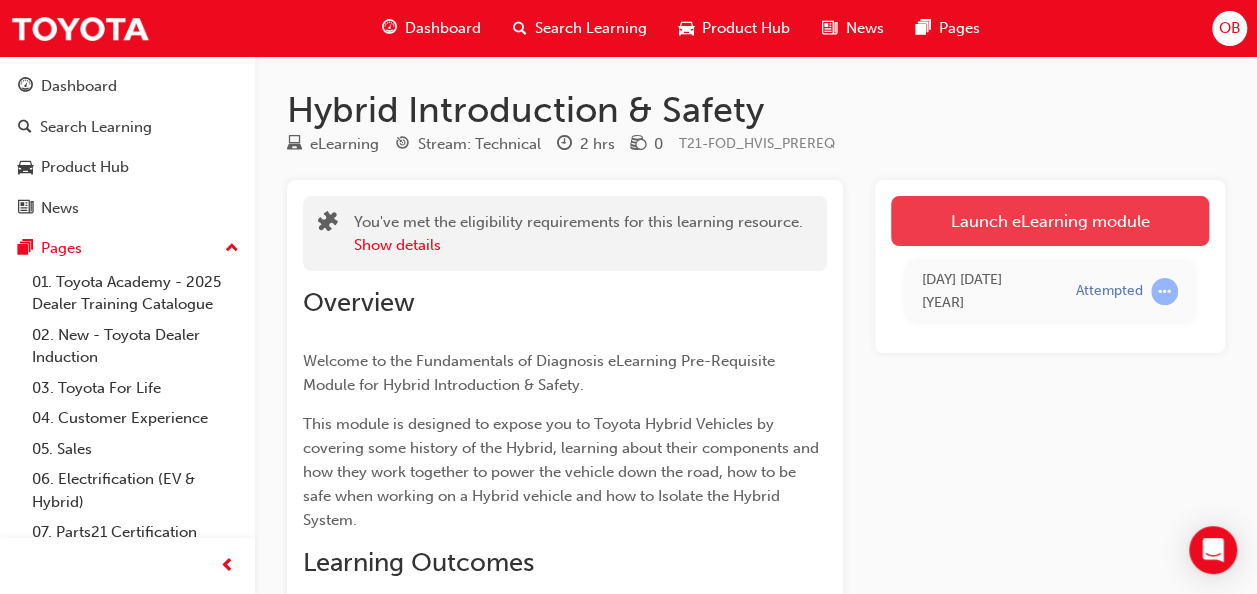 click on "Launch eLearning module" at bounding box center (1050, 221) 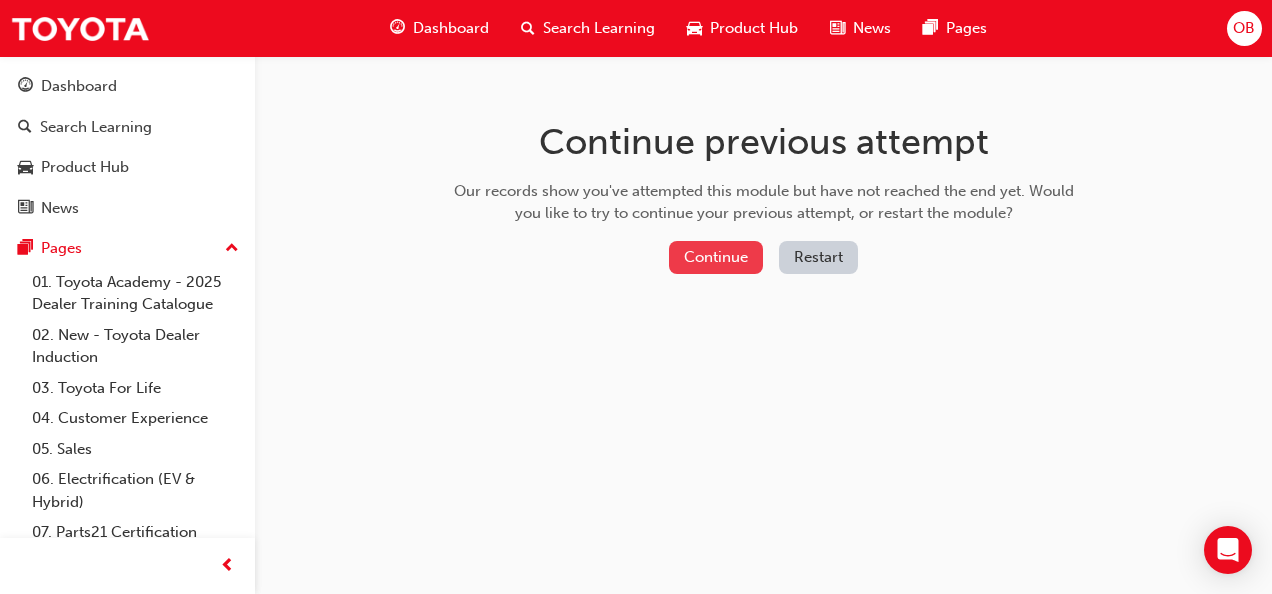 click on "Continue" at bounding box center [716, 257] 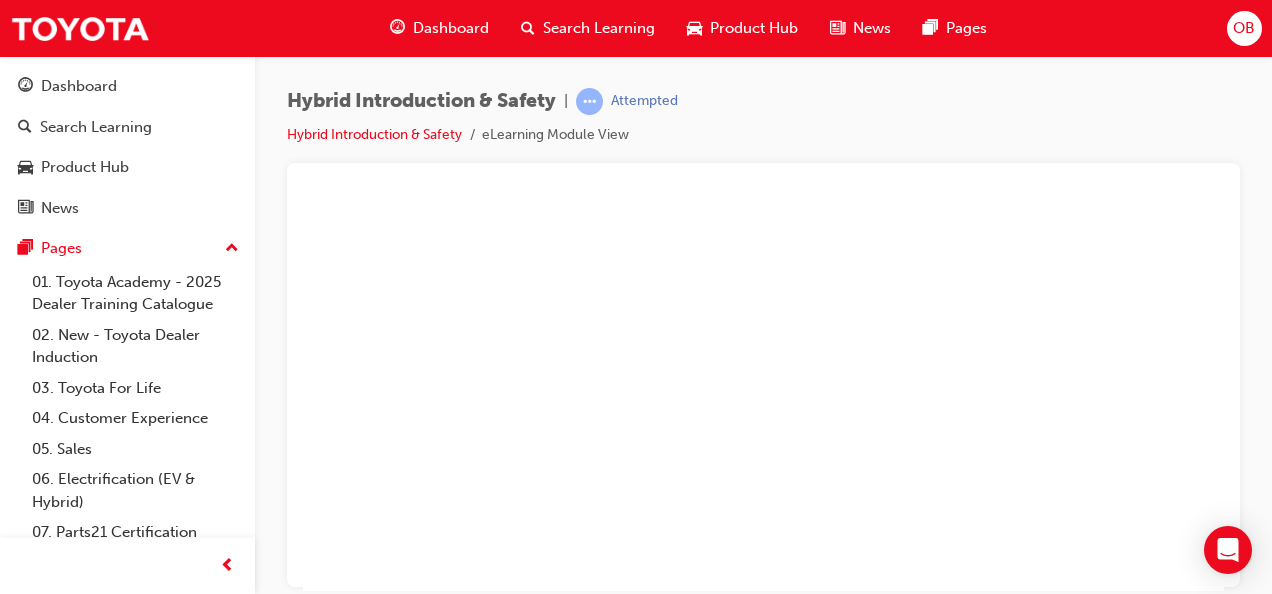 scroll, scrollTop: 0, scrollLeft: 0, axis: both 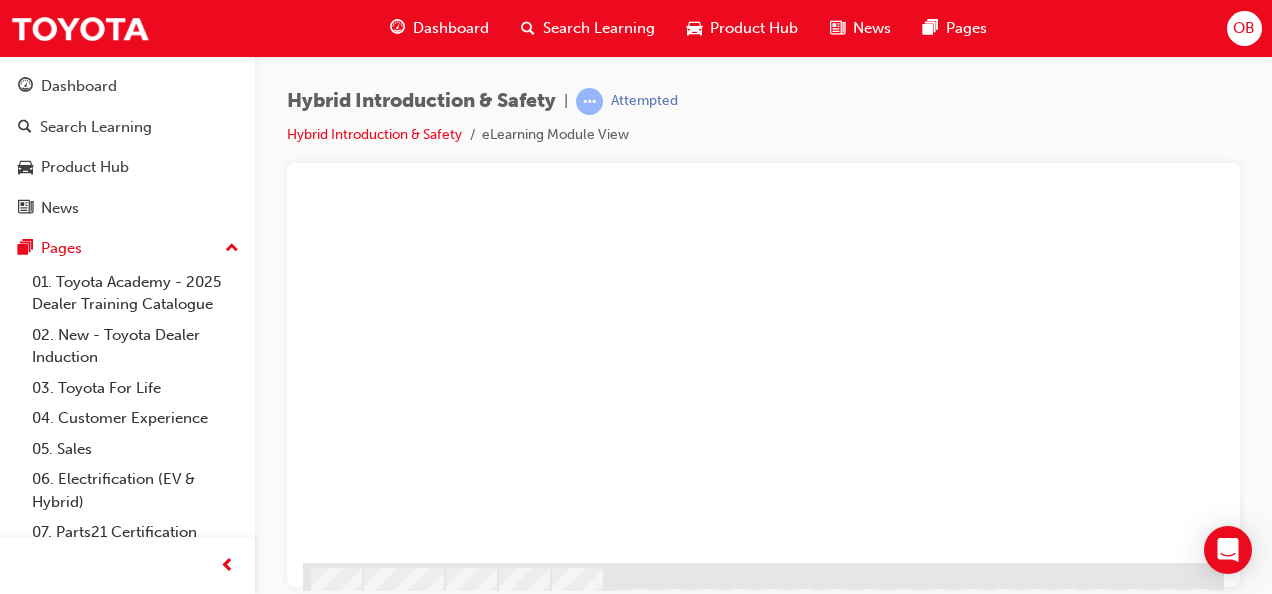 click on "Hybrid Introduction & Safety | Attempted Hybrid Introduction & Safety eLearning Module View" at bounding box center (763, 125) 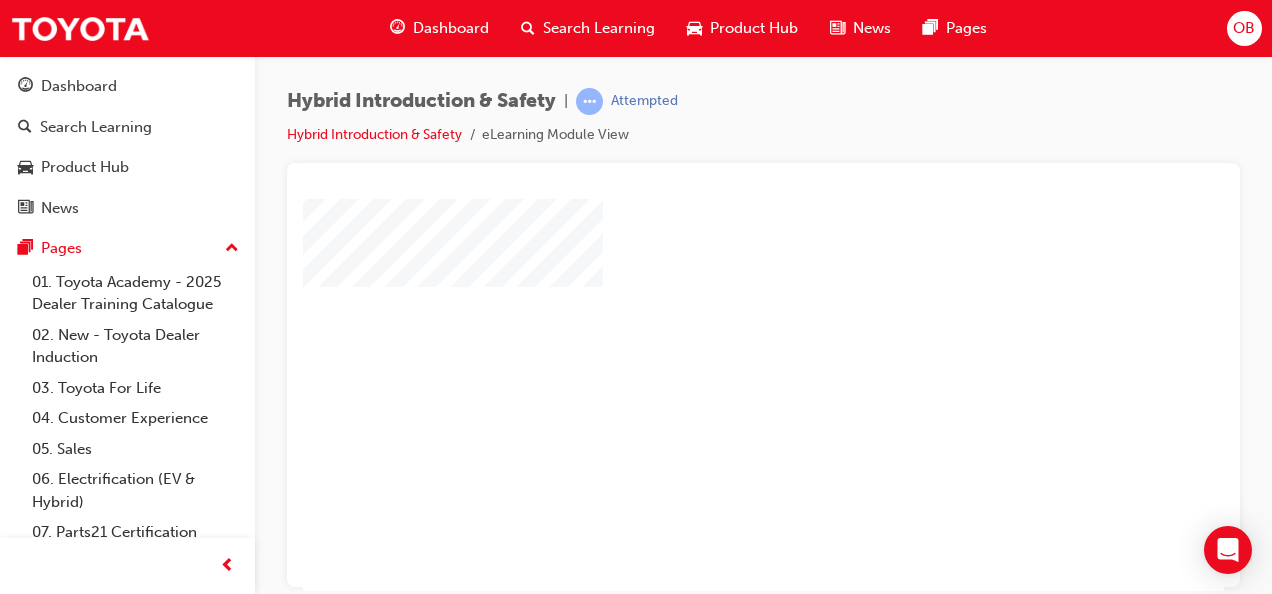 scroll, scrollTop: 63, scrollLeft: 0, axis: vertical 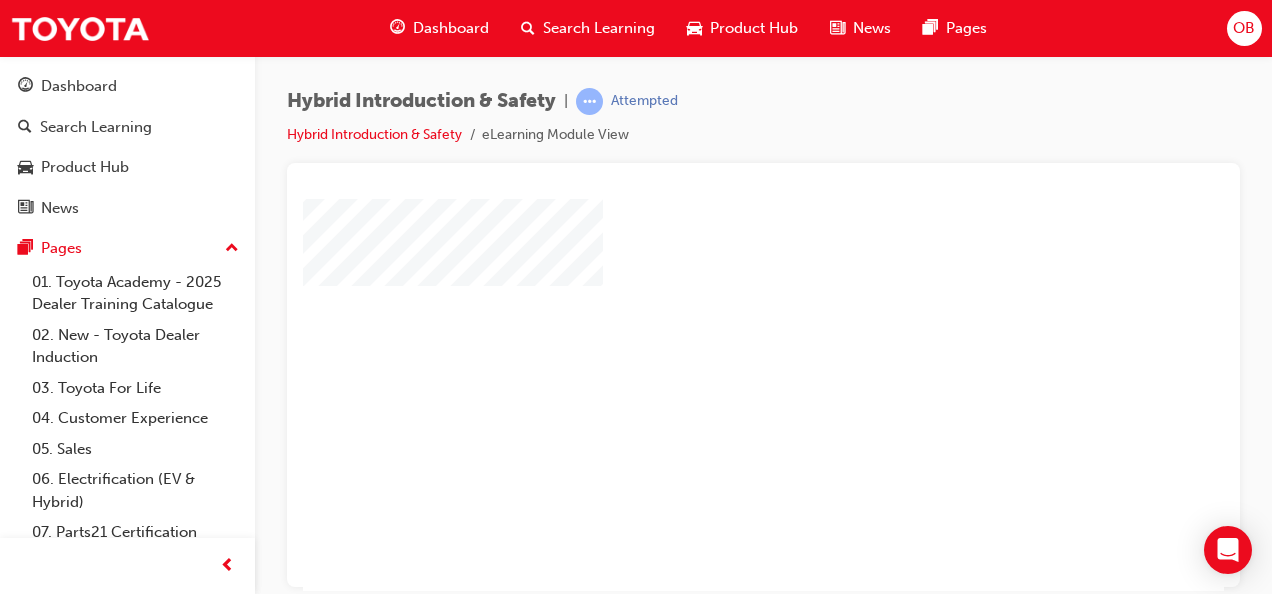 click at bounding box center (706, 273) 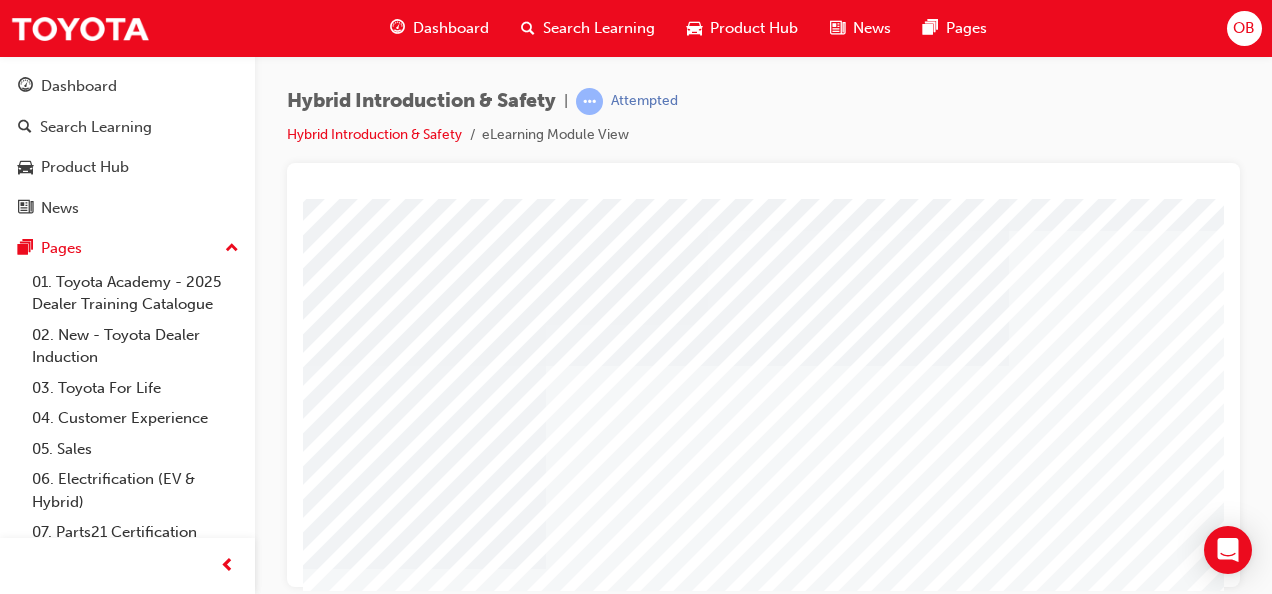 scroll, scrollTop: 0, scrollLeft: 0, axis: both 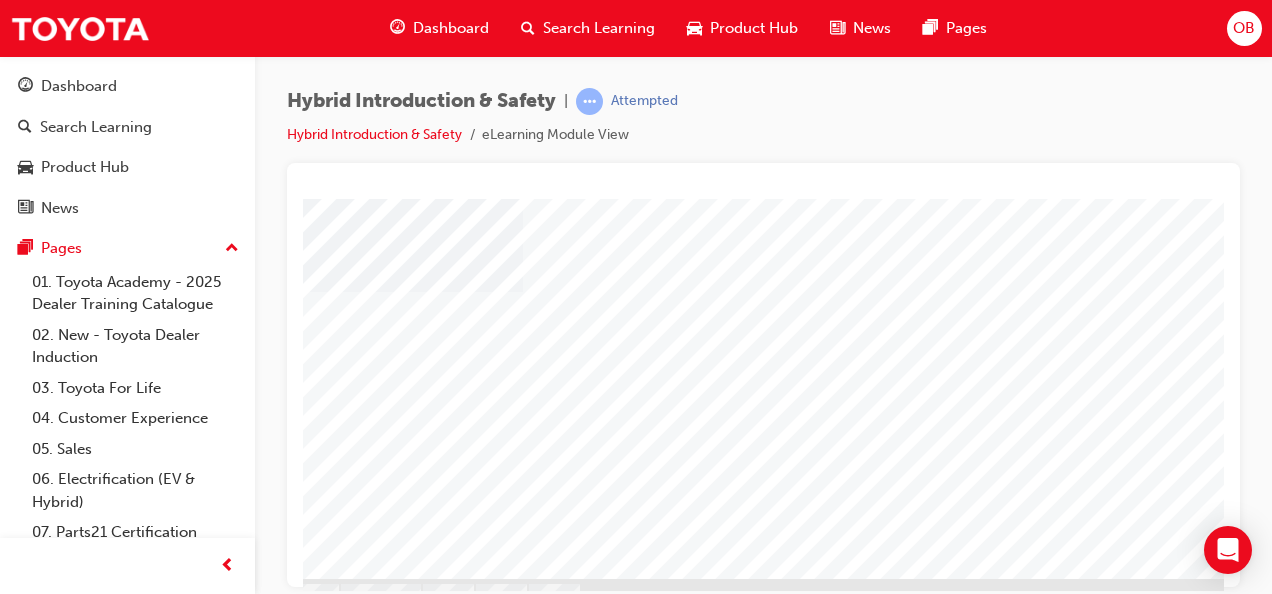 click at bounding box center (447, 729) 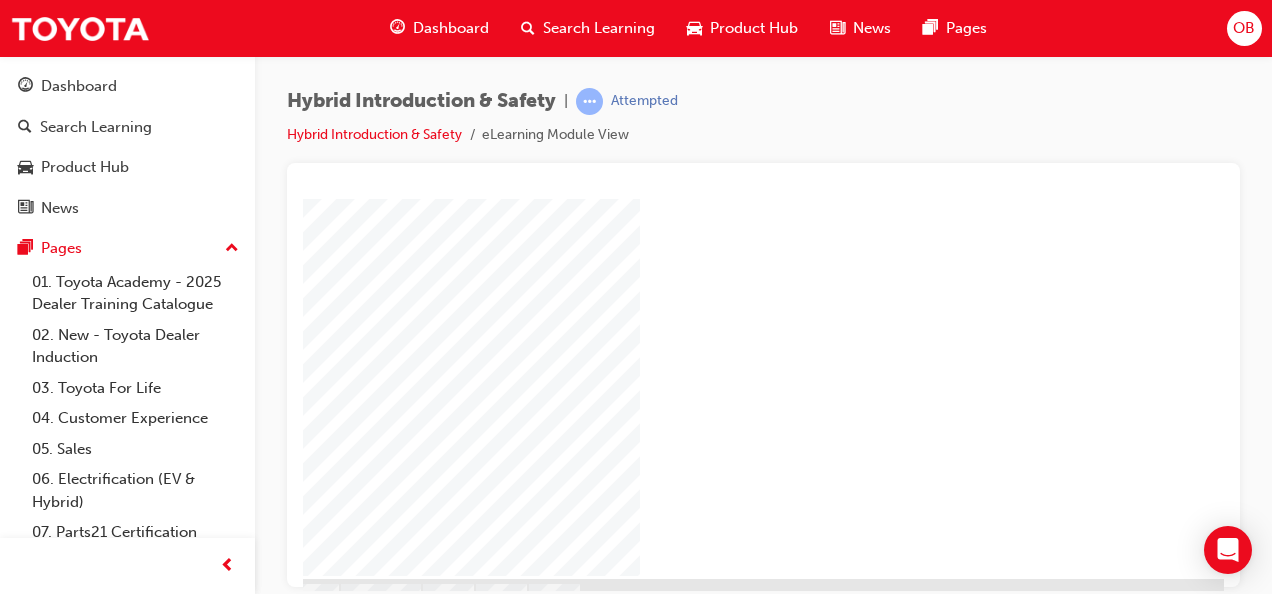 click at bounding box center (447, 729) 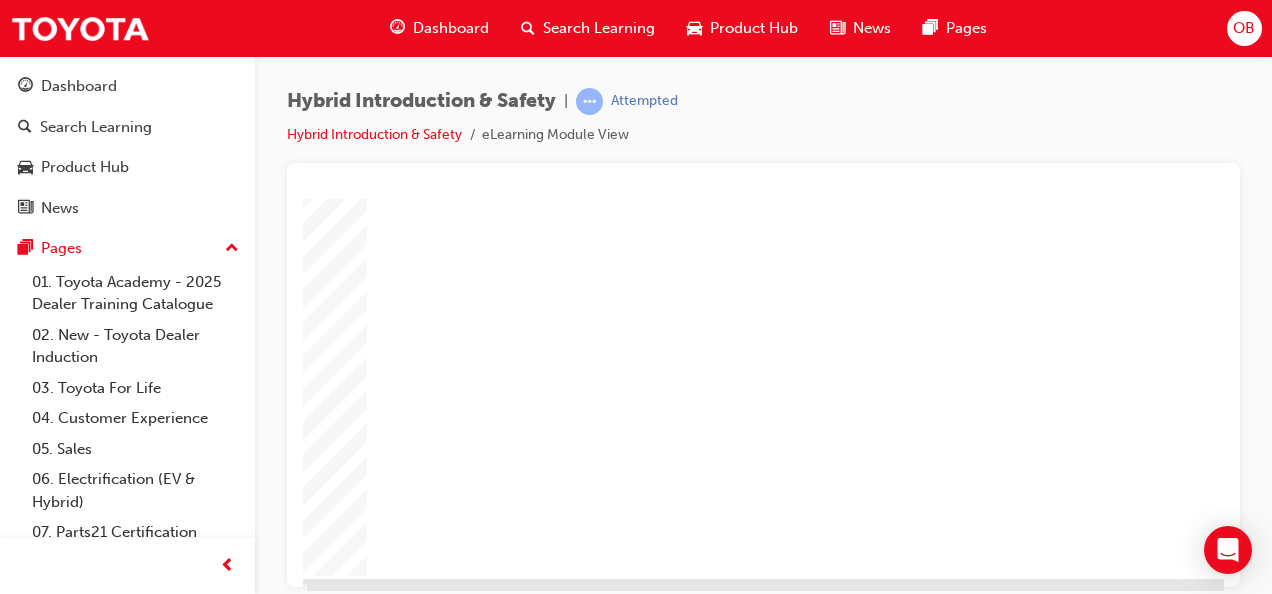 scroll, scrollTop: 340, scrollLeft: 454, axis: both 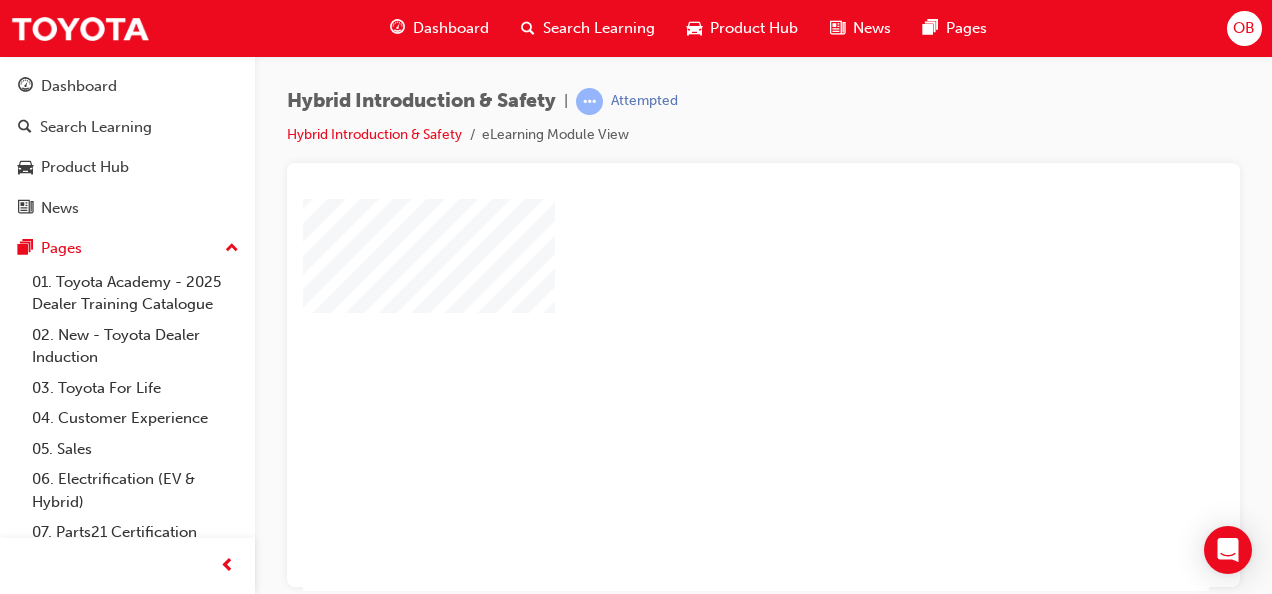 click on "Dashboard Search Learning Product Hub News Pages OB" at bounding box center (636, 28) 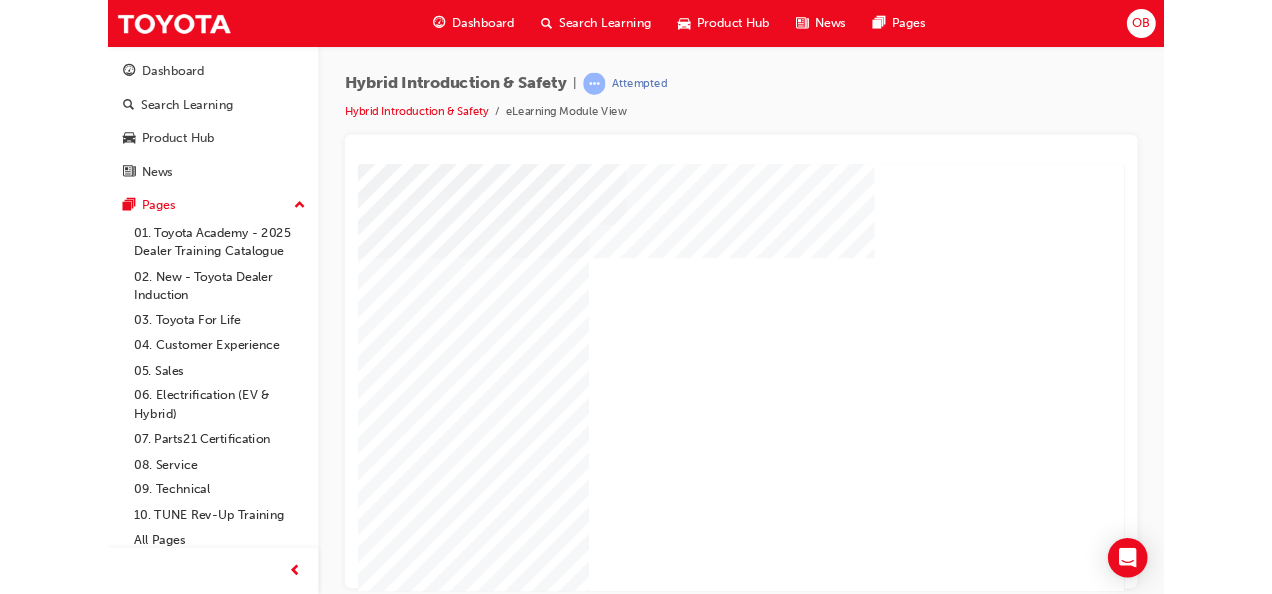 scroll, scrollTop: 0, scrollLeft: 0, axis: both 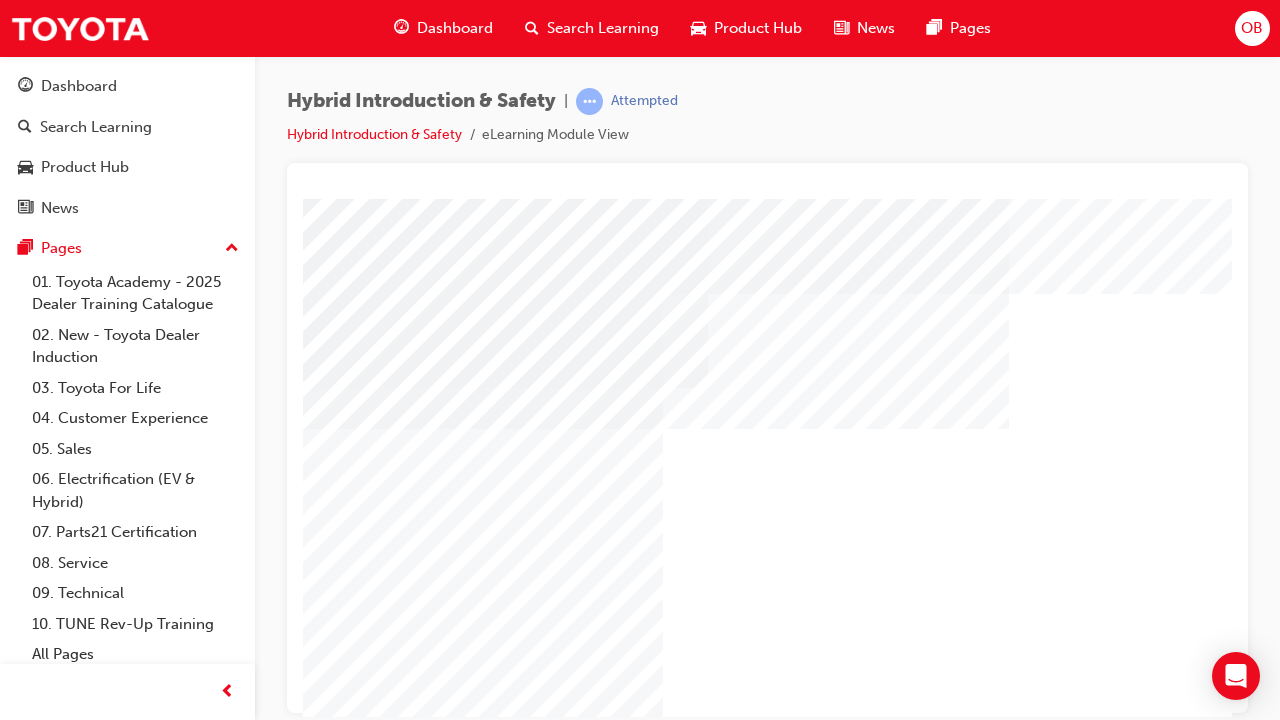 type 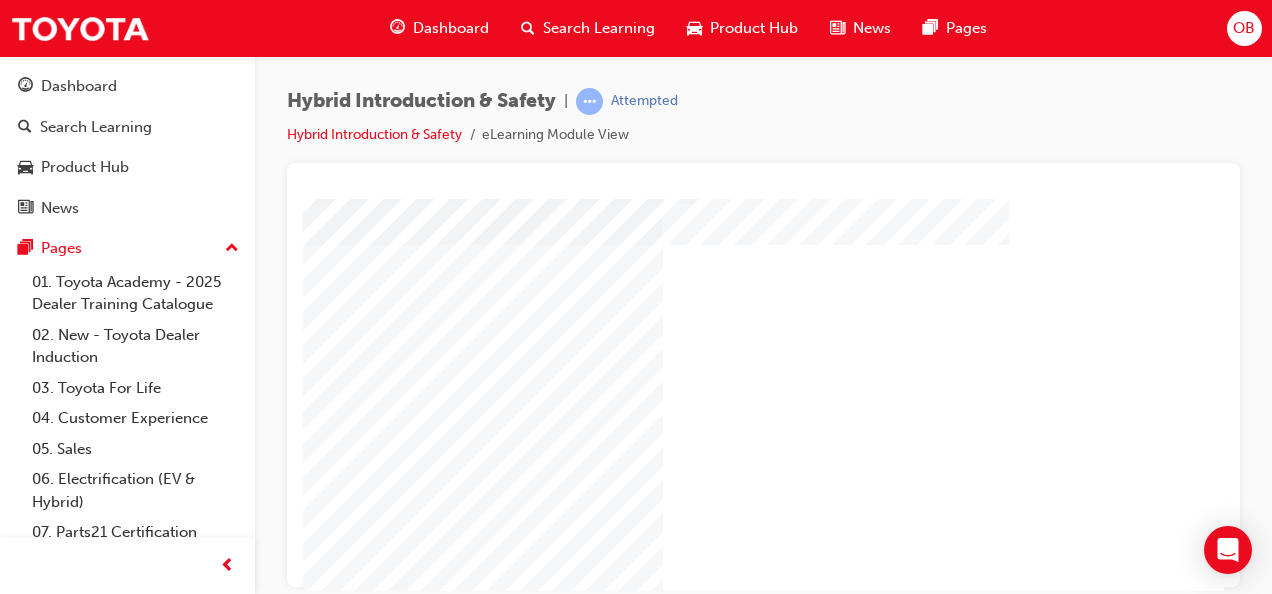scroll, scrollTop: 187, scrollLeft: 0, axis: vertical 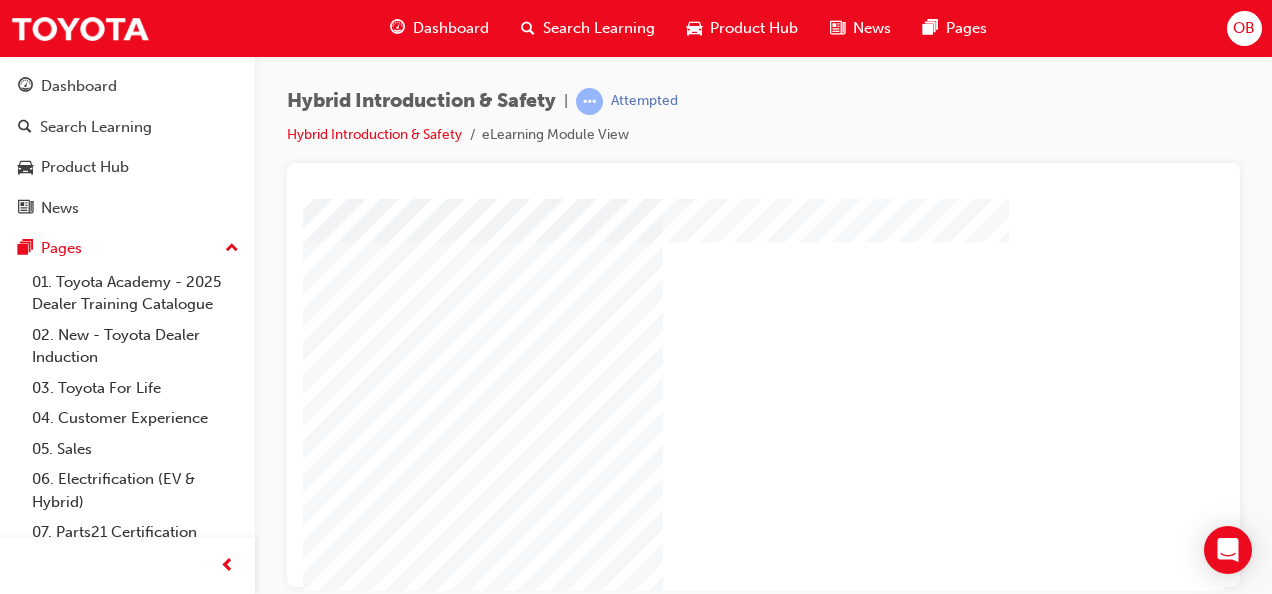 click at bounding box center [1308, 312] 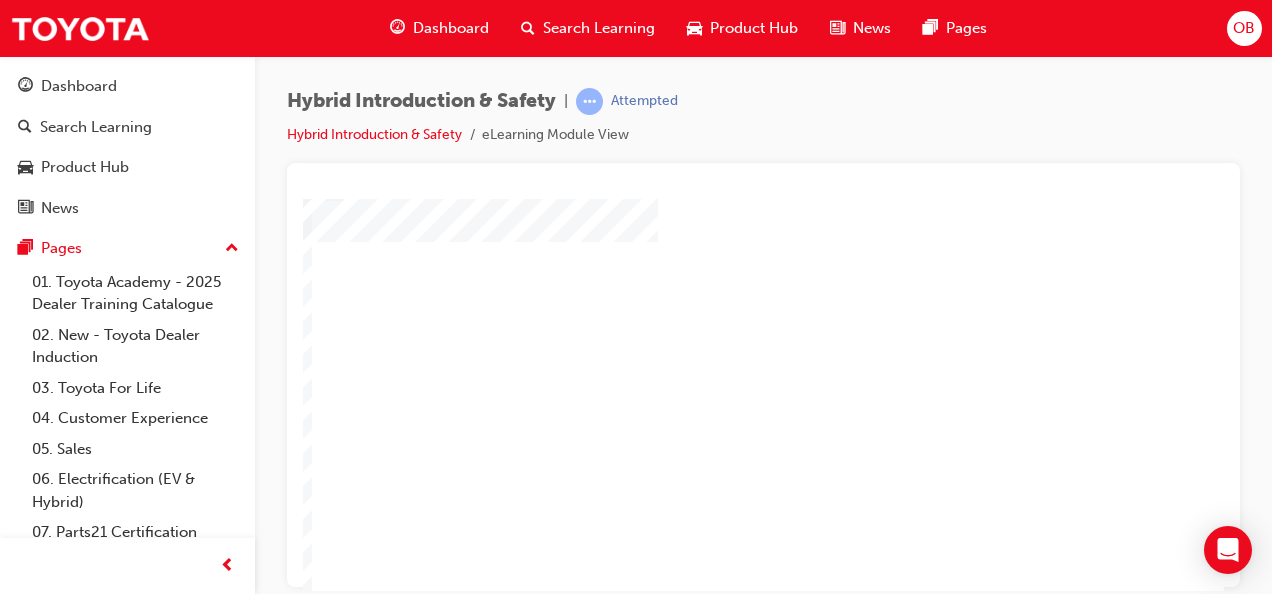 scroll, scrollTop: 187, scrollLeft: 371, axis: both 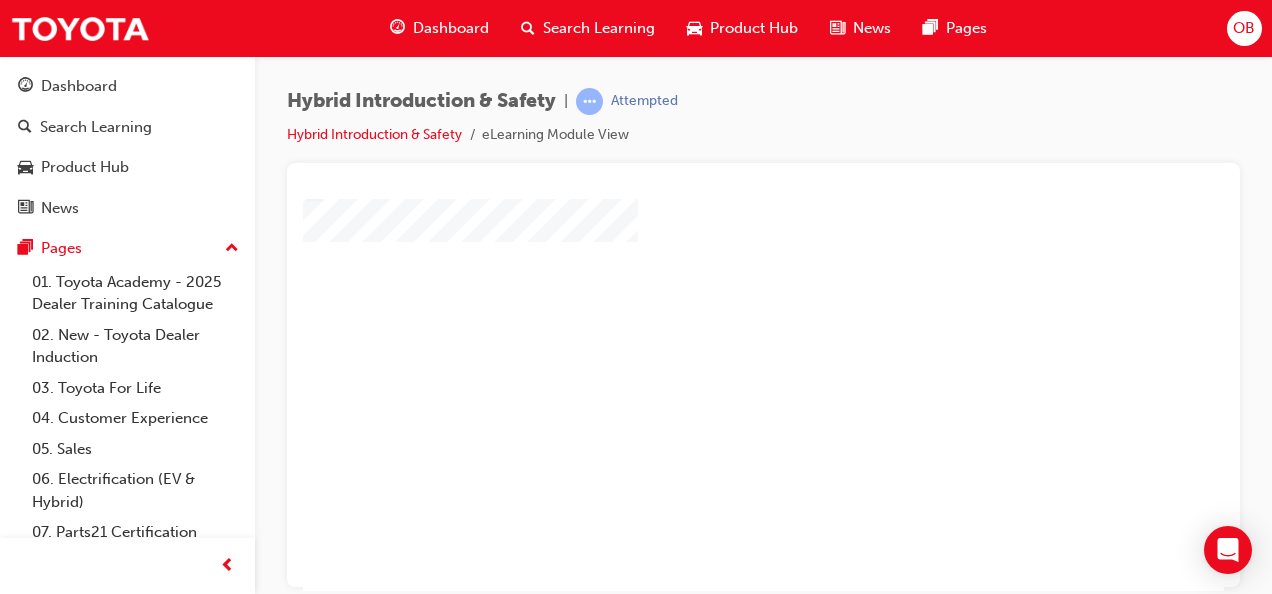 click at bounding box center (937, 147) 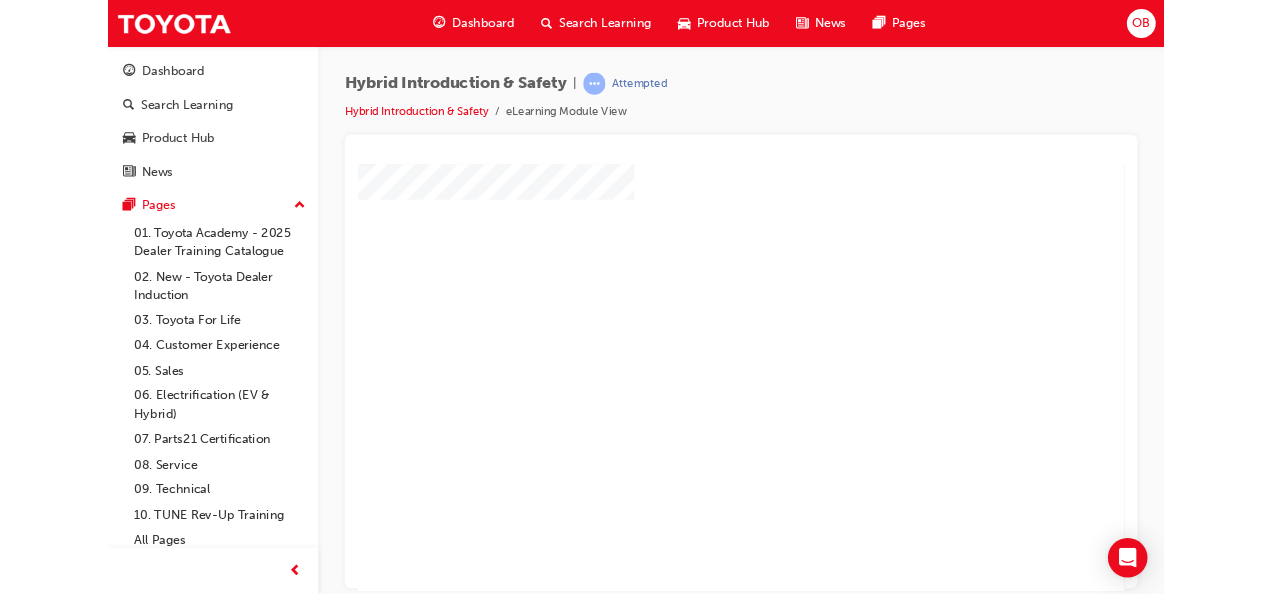 scroll, scrollTop: 0, scrollLeft: 0, axis: both 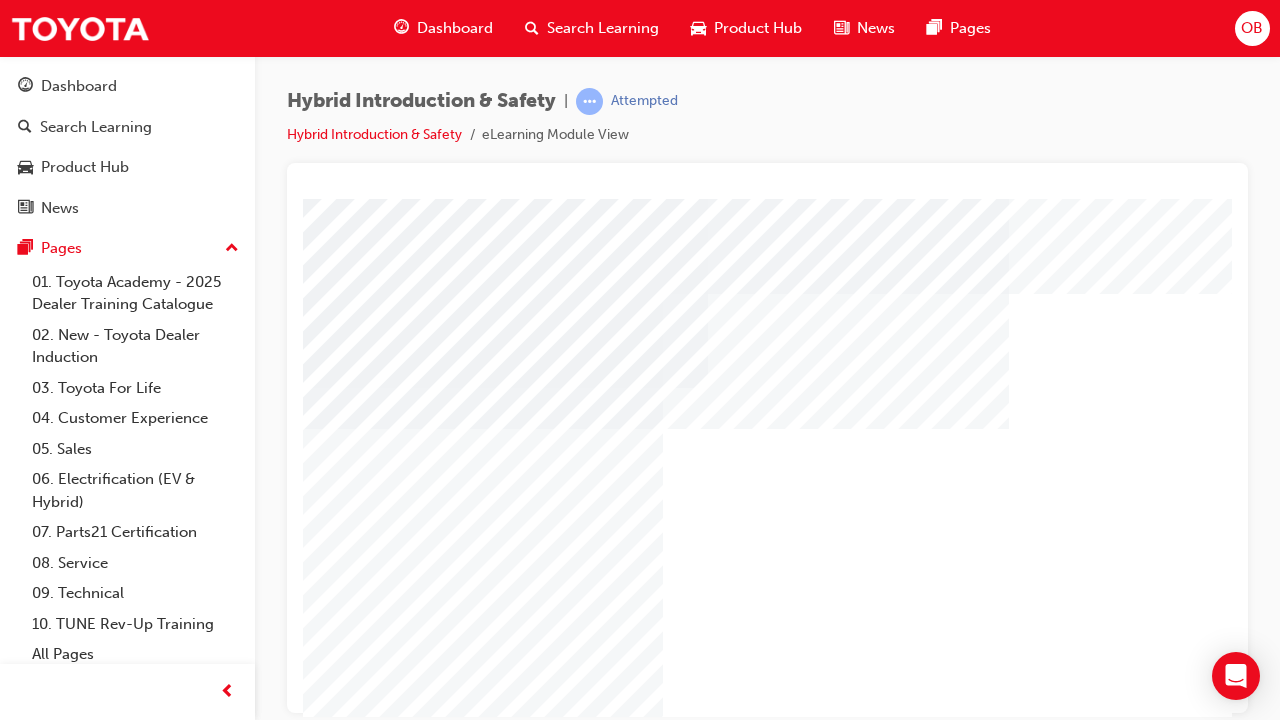click at bounding box center (1308, 499) 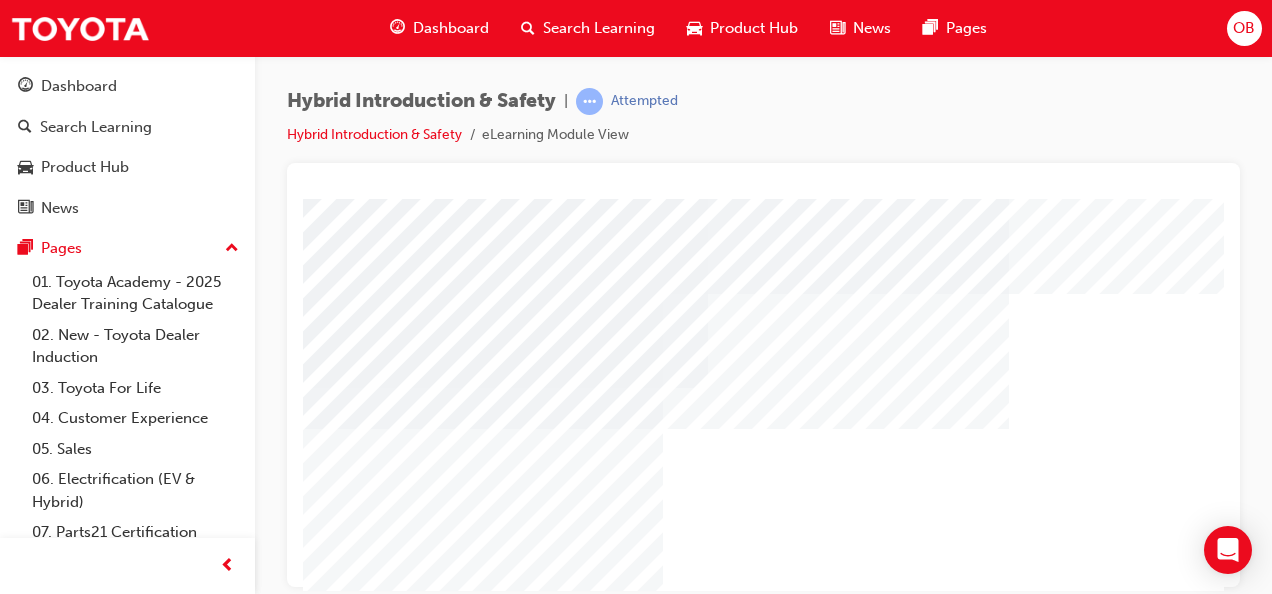 click on "OB" at bounding box center (1244, 28) 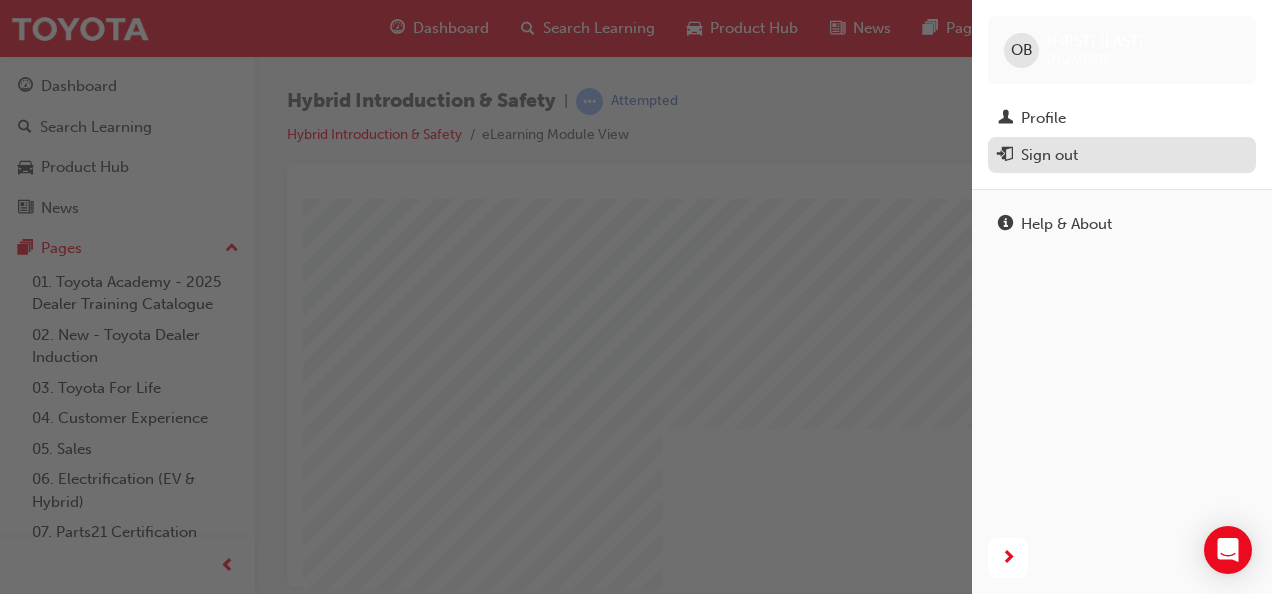 click on "Sign out" at bounding box center (1122, 155) 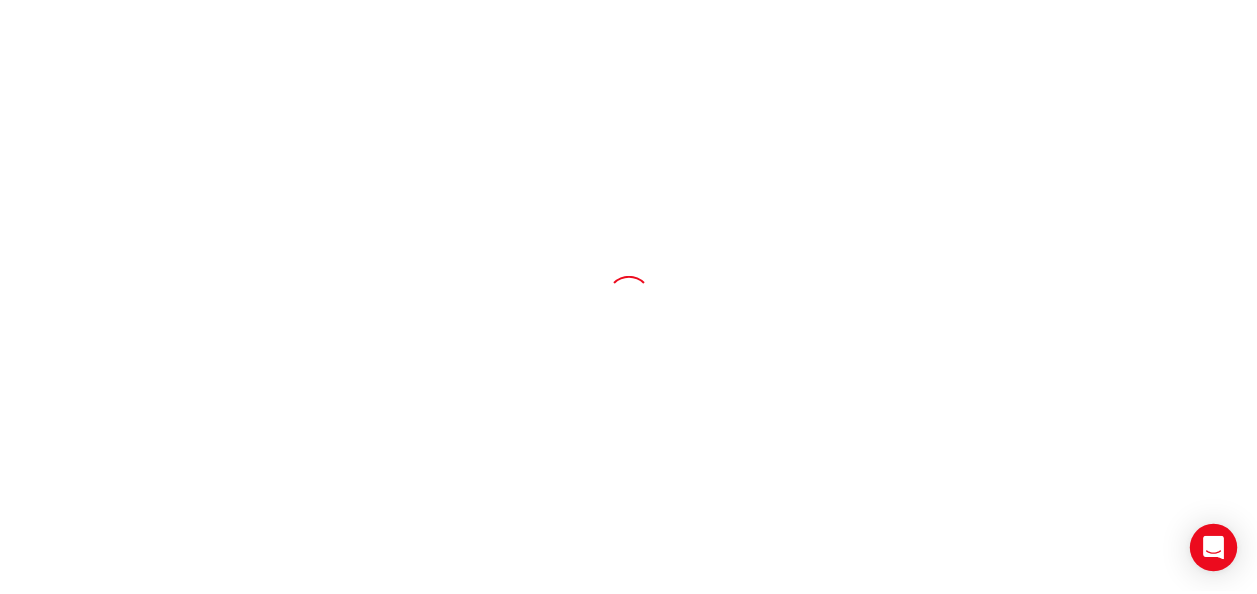 scroll, scrollTop: 0, scrollLeft: 0, axis: both 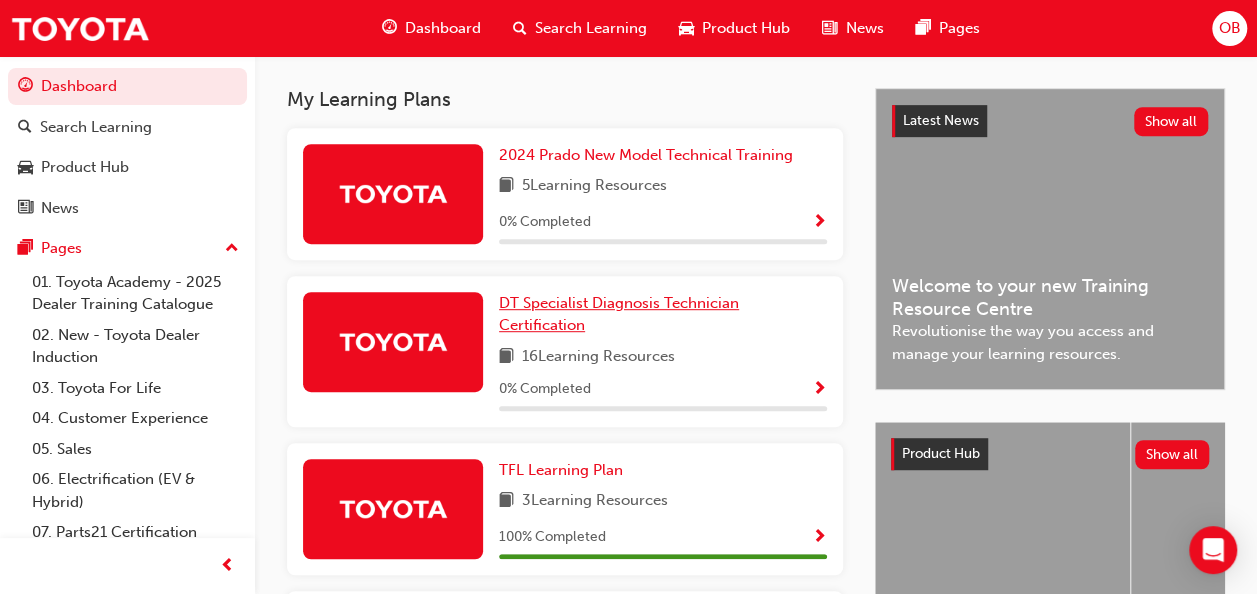 click on "DT Specialist Diagnosis Technician Certification" at bounding box center [663, 314] 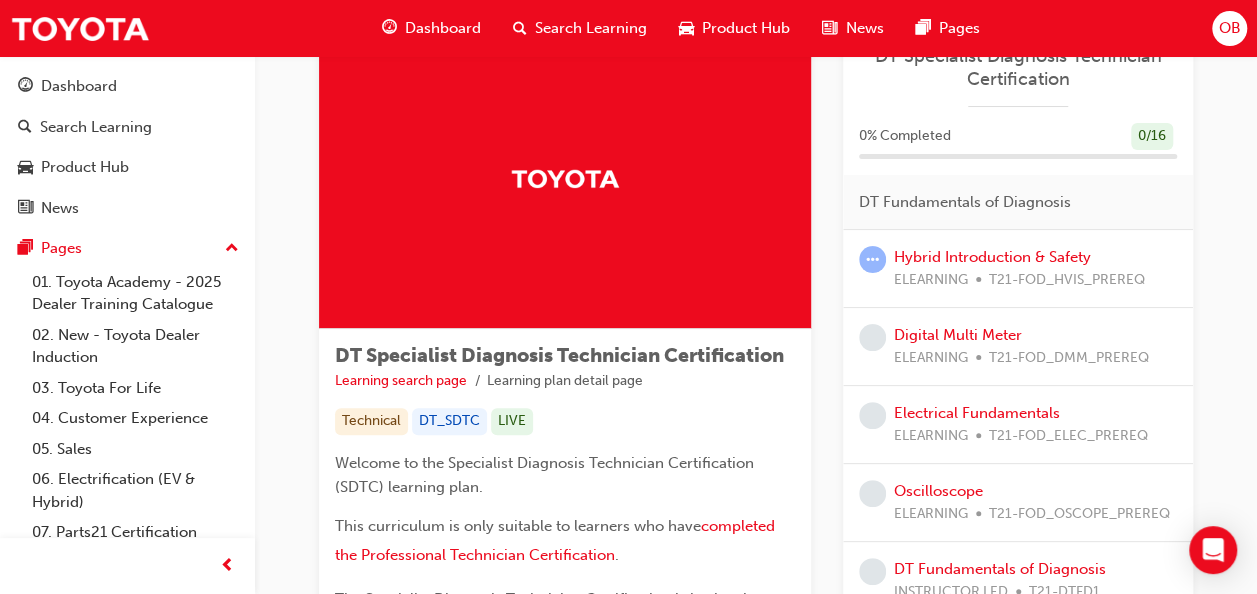 scroll, scrollTop: 0, scrollLeft: 0, axis: both 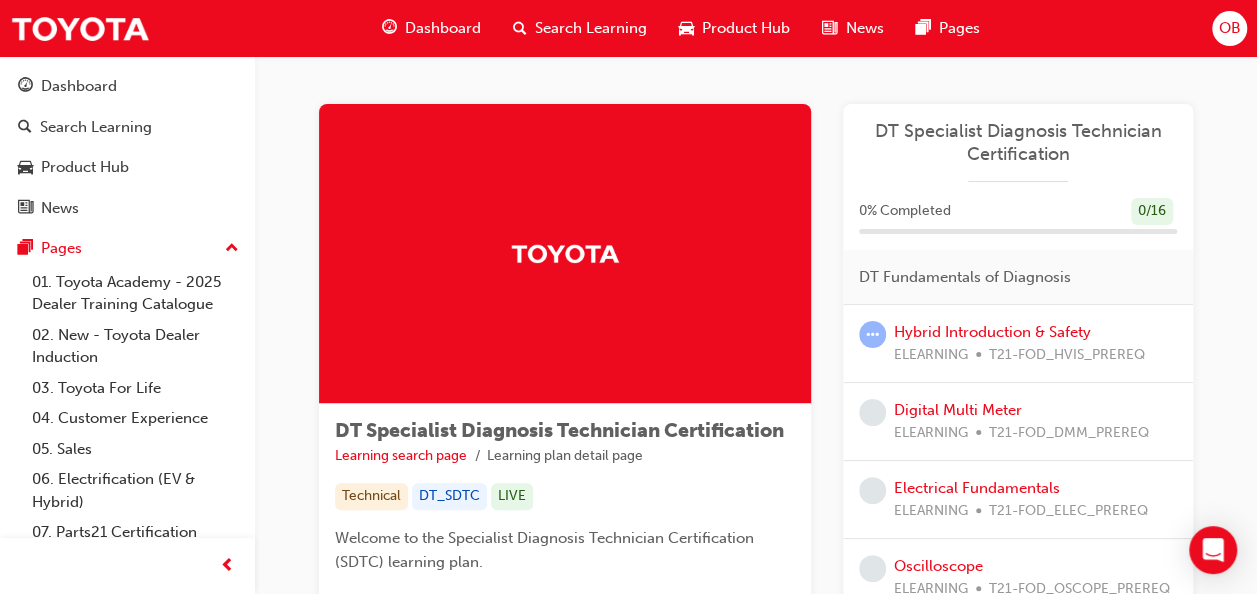 click on "OB" at bounding box center (1229, 28) 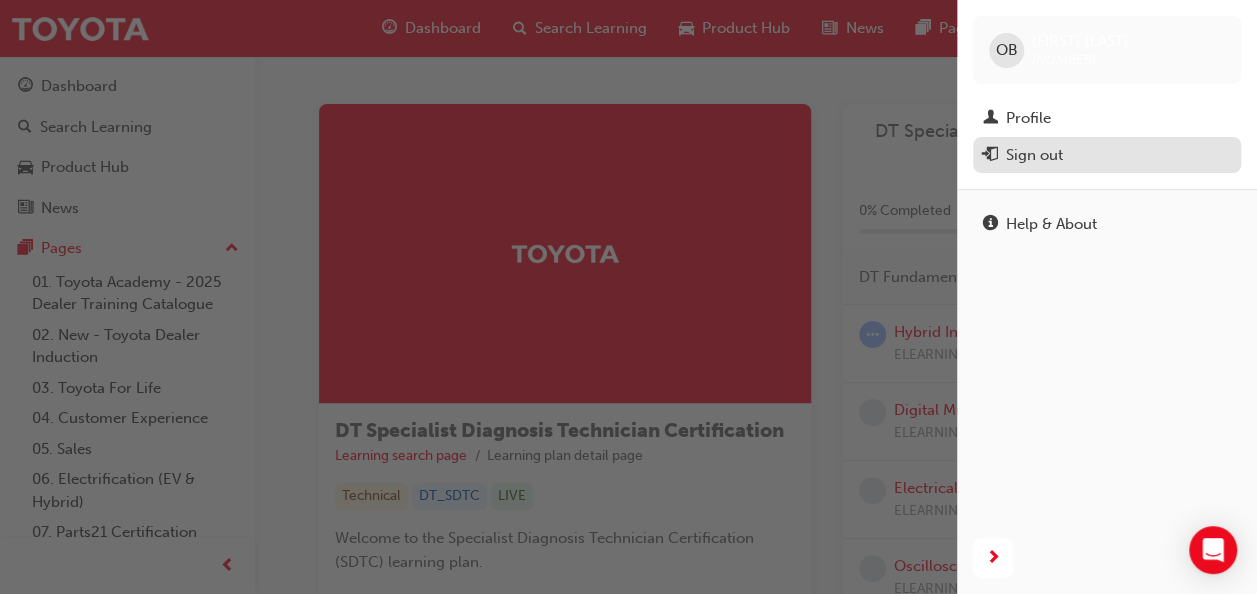 click on "Sign out" at bounding box center [1034, 155] 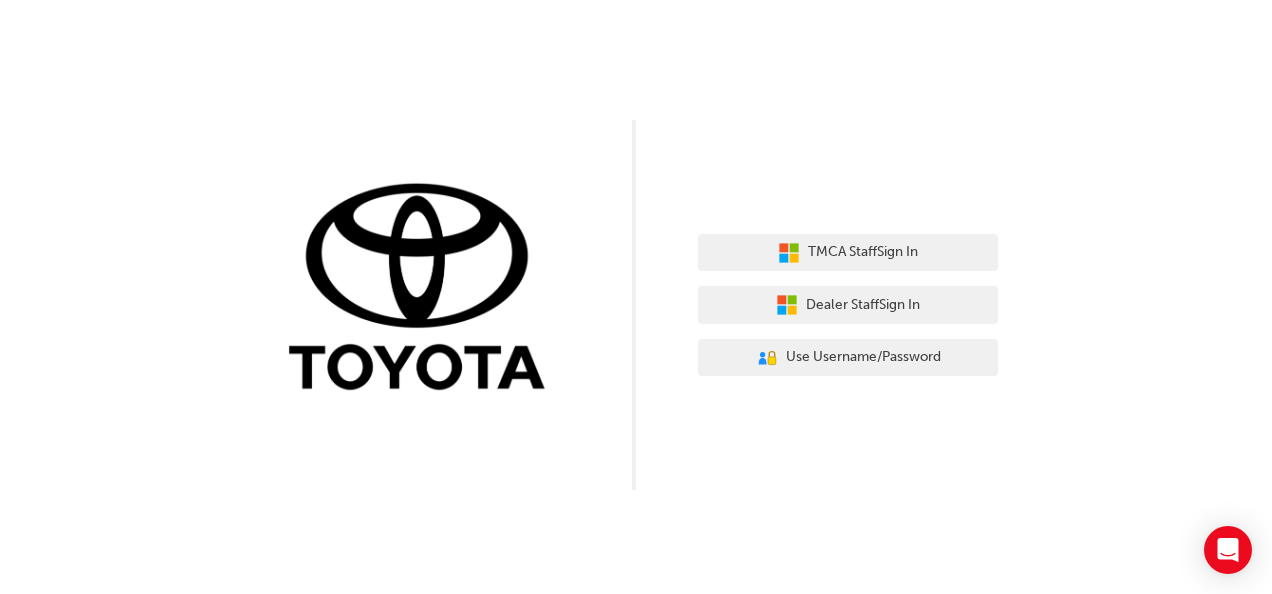 scroll, scrollTop: 0, scrollLeft: 0, axis: both 